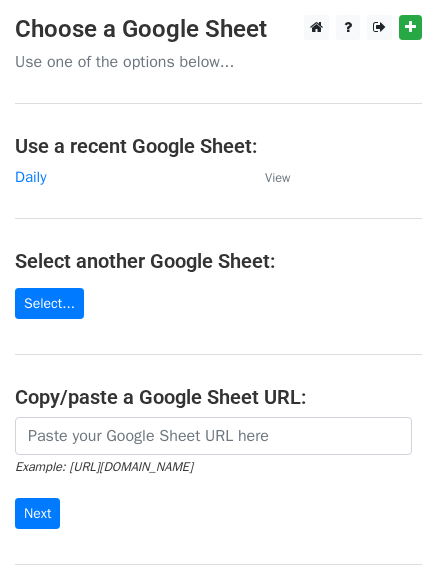 scroll, scrollTop: 0, scrollLeft: 0, axis: both 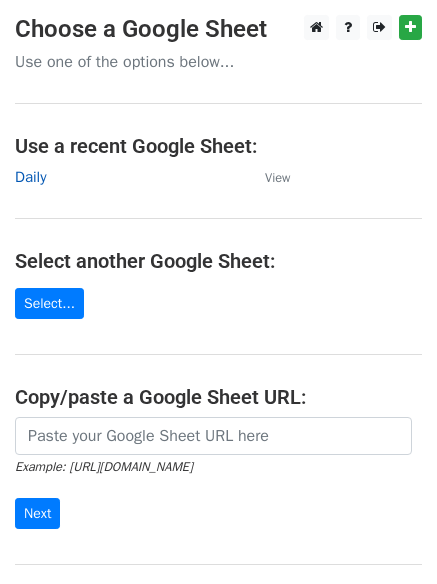 click on "Daily" at bounding box center (30, 177) 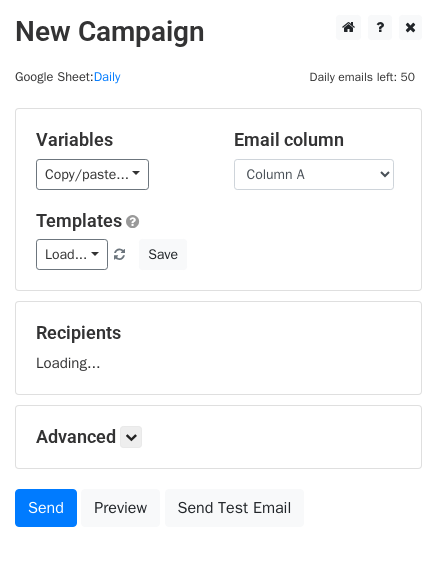 scroll, scrollTop: 0, scrollLeft: 0, axis: both 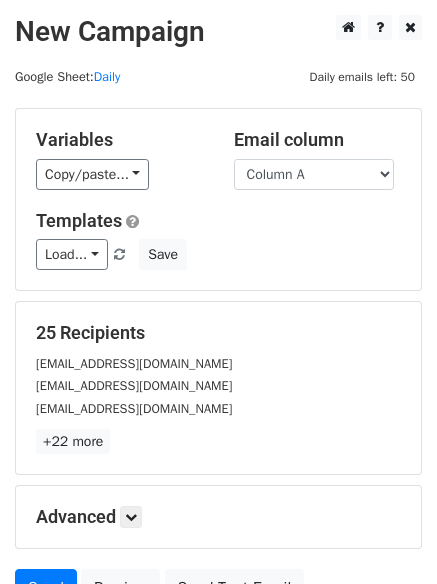 click on "Templates" at bounding box center (218, 221) 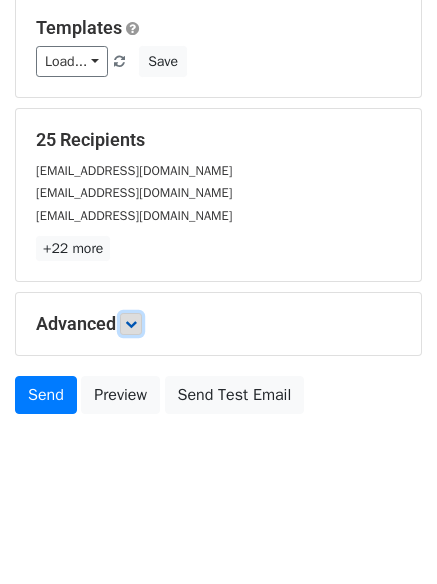 click at bounding box center (131, 324) 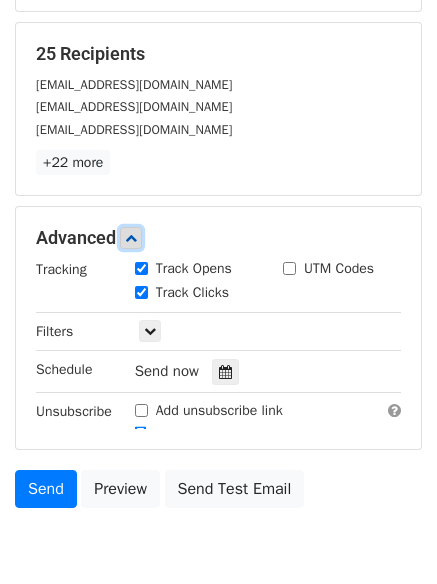scroll, scrollTop: 379, scrollLeft: 0, axis: vertical 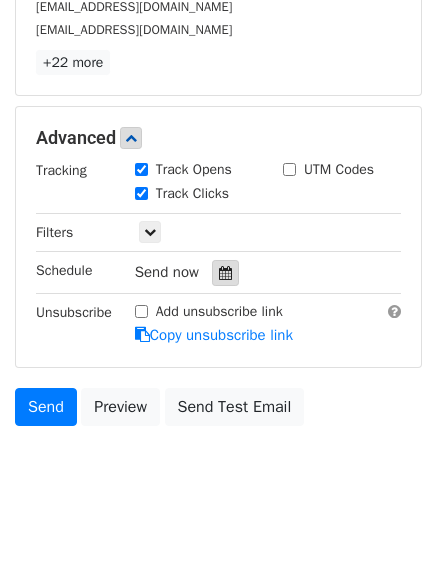 click at bounding box center (225, 273) 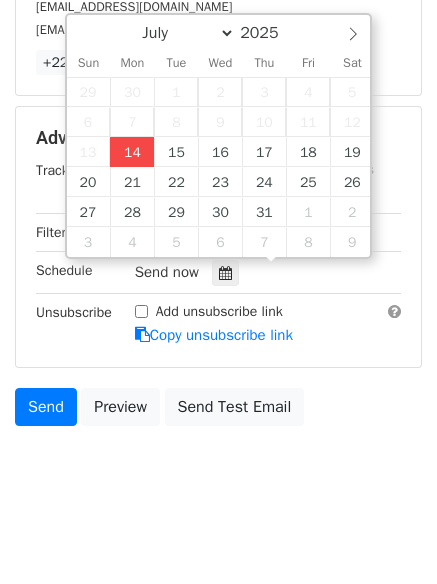 type on "2025-07-14 15:33" 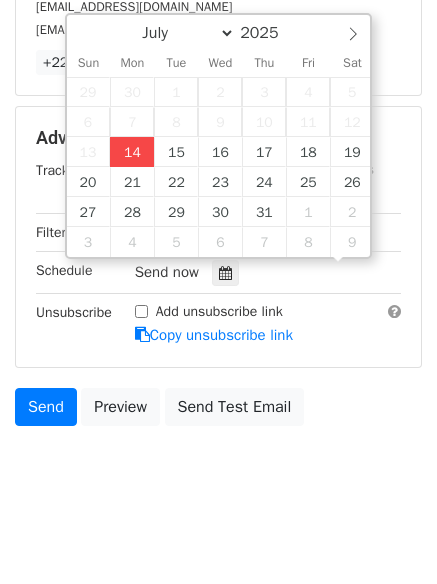 scroll, scrollTop: 1, scrollLeft: 0, axis: vertical 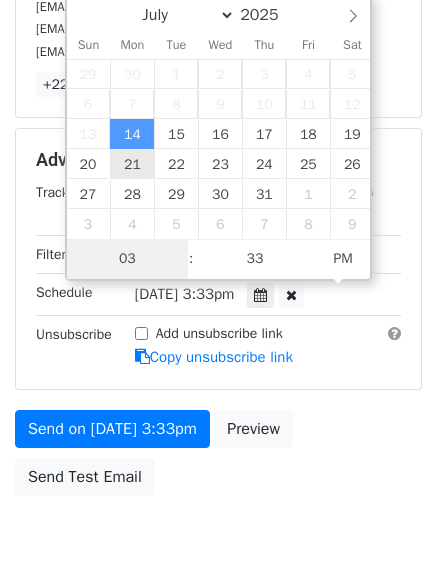 type on "4" 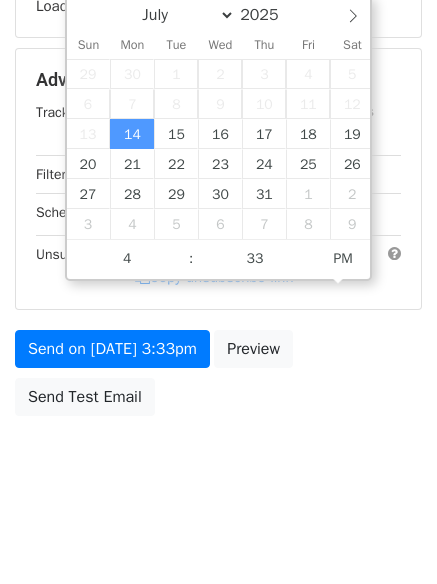 type on "2025-07-14 16:33" 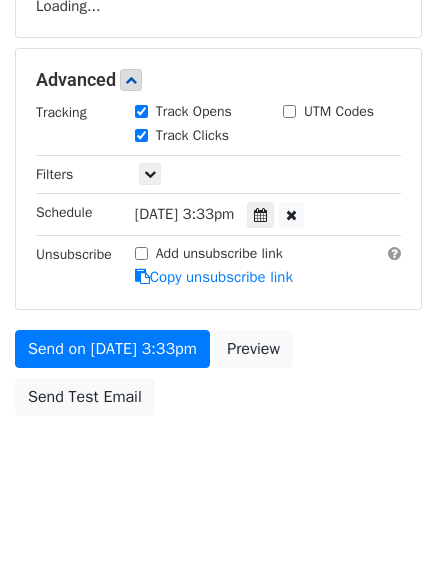 click on "New Campaign
Daily emails left: 50
Google Sheet:
Daily
Variables
Copy/paste...
{{Column A}}
{{Column B}}
{{Column C}}
Email column
Column A
Column B
Column C
Templates
Load...
No templates saved
Save
Recipients Loading...
Advanced
Tracking
Track Opens
UTM Codes
Track Clicks
Filters
Only include spreadsheet rows that match the following filters:
Schedule
Mon, Jul 14, 3:33pm
2025-07-14 16:33
Unsubscribe
Add unsubscribe link
Copy unsubscribe link
Send on Jul 14 at 3:33pm
Preview
Send Test Email
July August September October November December 2025
Sun Mon Tue Wed Thu Fri Sat
29 30 1 2" at bounding box center (218, 114) 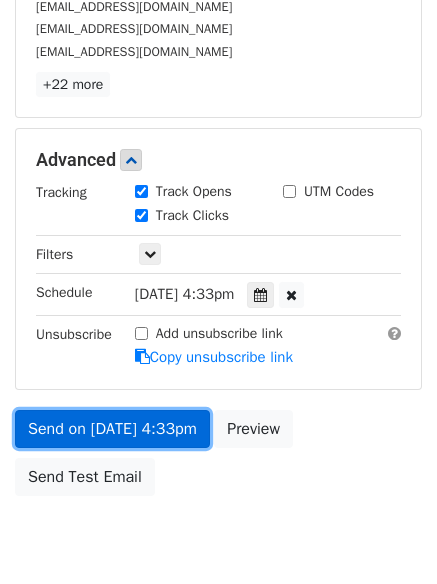 click on "Send on Jul 14 at 4:33pm" at bounding box center [112, 429] 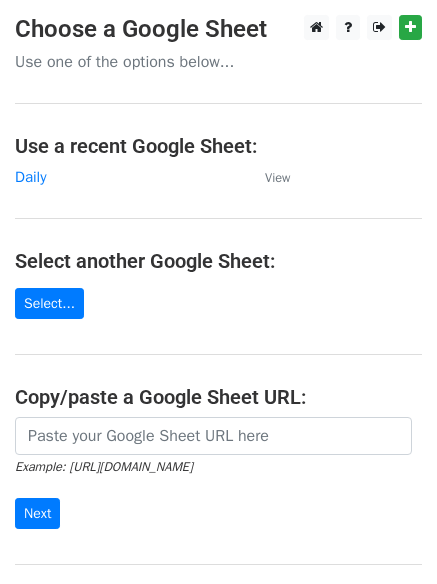 scroll, scrollTop: 0, scrollLeft: 0, axis: both 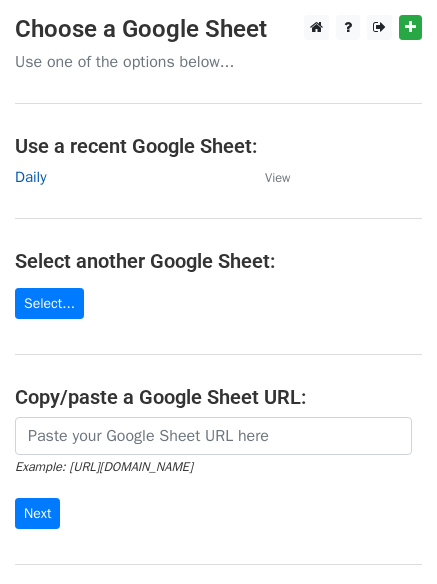 click on "Daily" at bounding box center [30, 177] 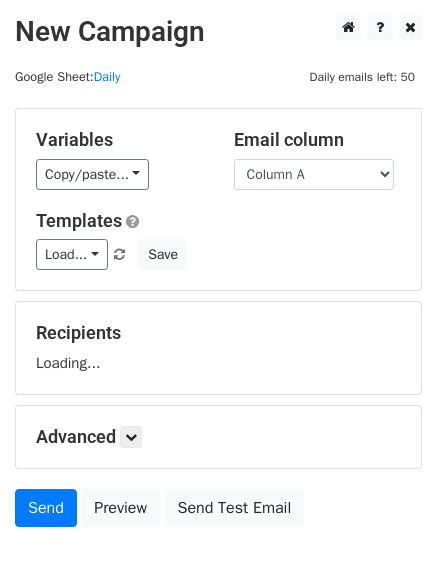 scroll, scrollTop: 0, scrollLeft: 0, axis: both 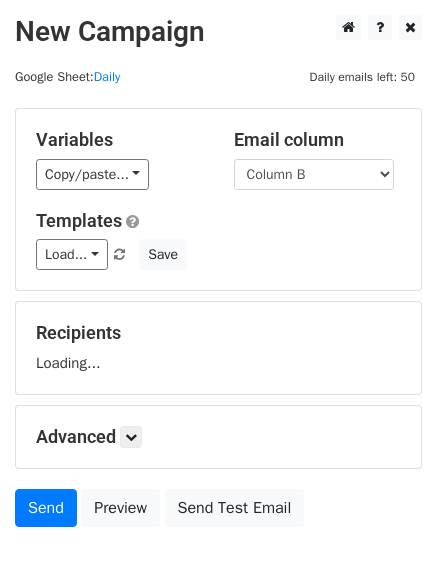 click on "Column A
Column B
Column C" at bounding box center [314, 174] 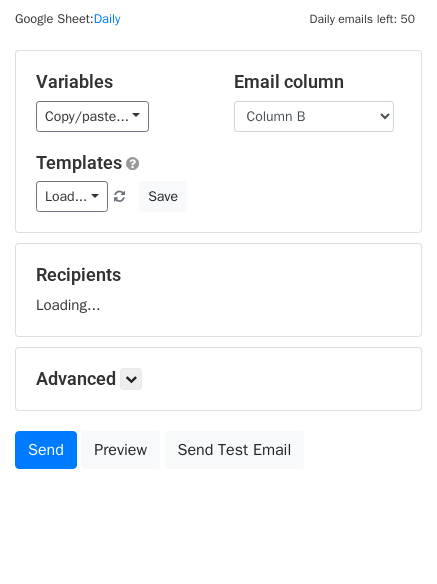 scroll, scrollTop: 113, scrollLeft: 0, axis: vertical 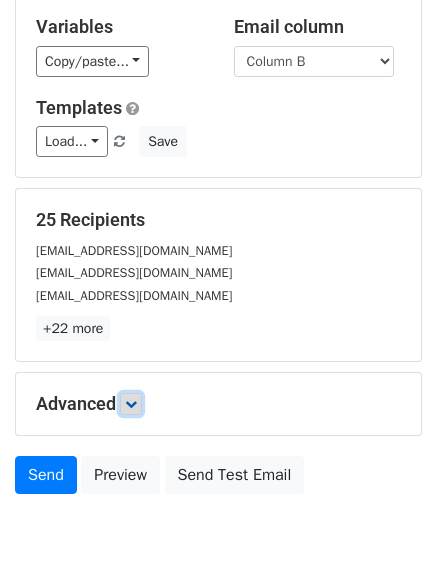 click at bounding box center [131, 404] 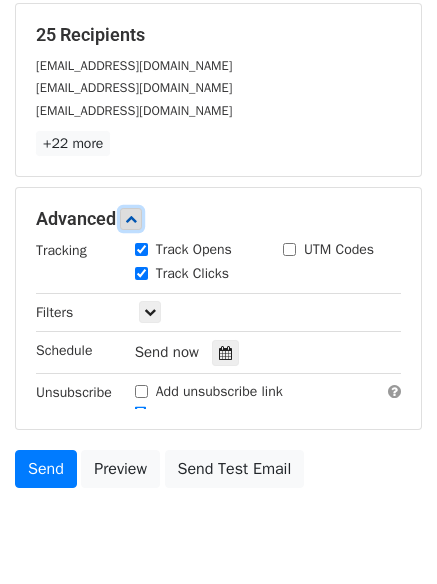 scroll, scrollTop: 334, scrollLeft: 0, axis: vertical 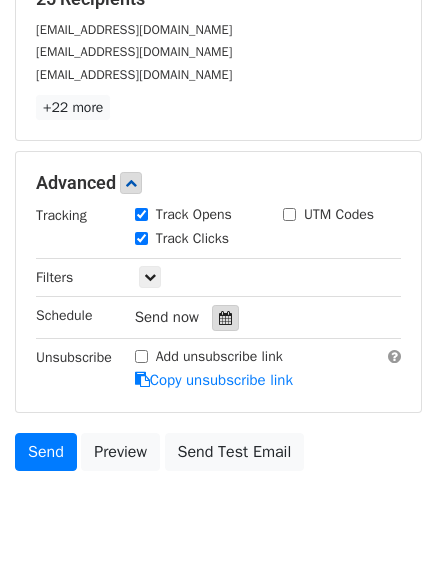 click at bounding box center [225, 318] 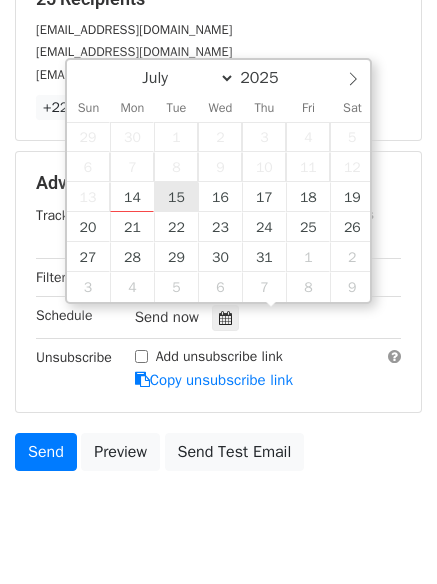 type on "2025-07-15 12:00" 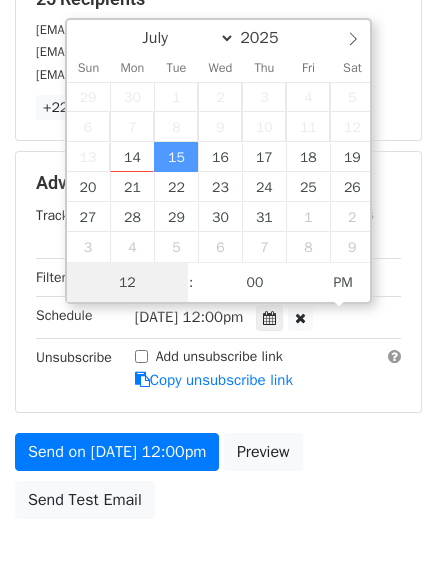 scroll, scrollTop: 1, scrollLeft: 0, axis: vertical 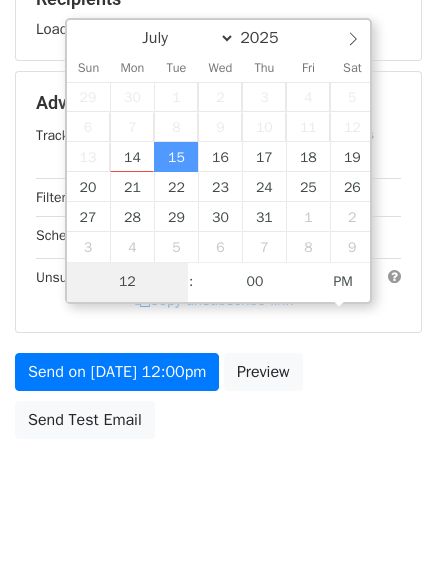 type on "5" 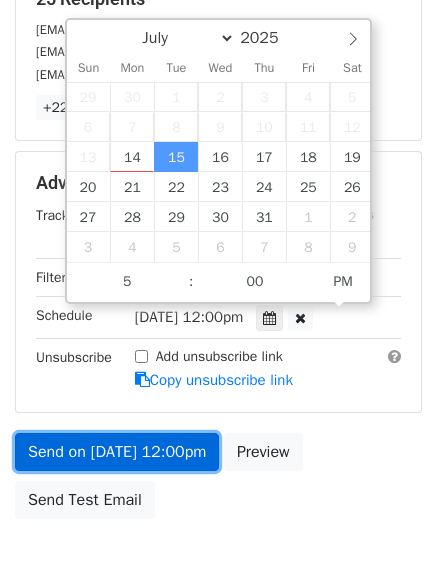 type on "2025-07-15 17:00" 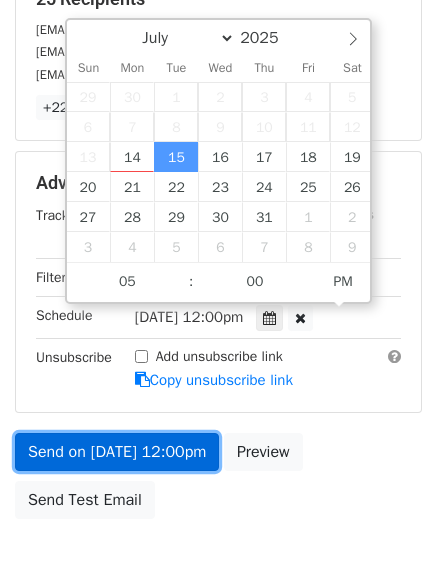 click on "Send on Jul 15 at 12:00pm" at bounding box center [117, 452] 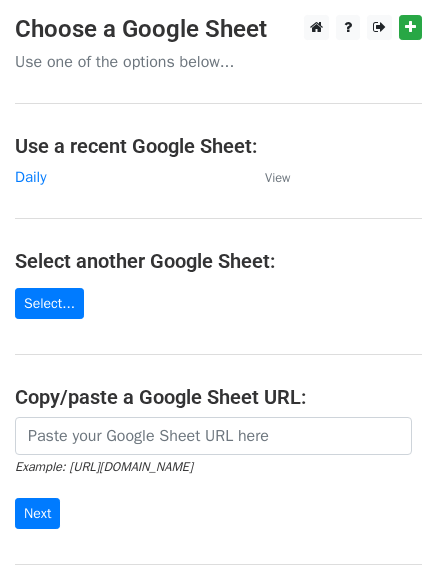 scroll, scrollTop: 0, scrollLeft: 0, axis: both 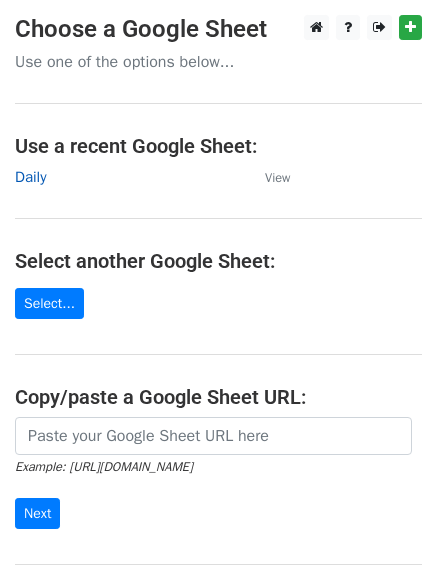 click on "Daily" at bounding box center [30, 177] 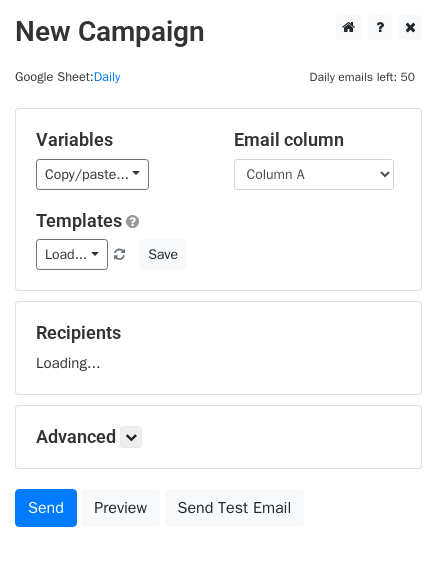 scroll, scrollTop: 0, scrollLeft: 0, axis: both 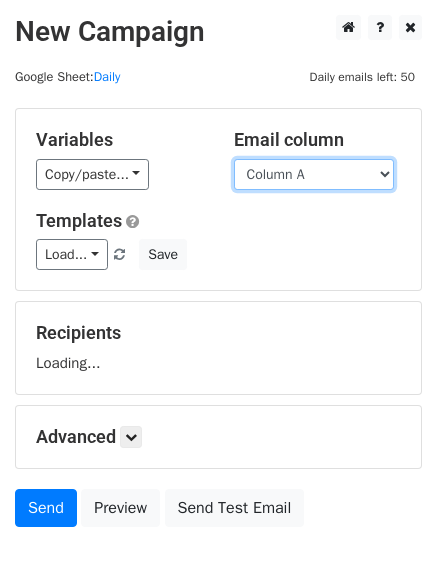 drag, startPoint x: 0, startPoint y: 0, endPoint x: 341, endPoint y: 186, distance: 388.4289 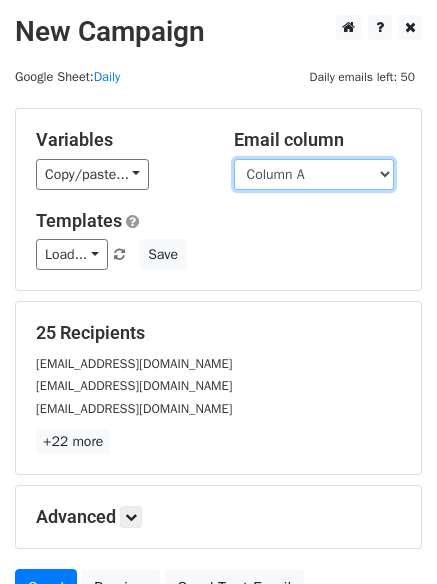 click on "Column A
Column B
Column C" at bounding box center [314, 174] 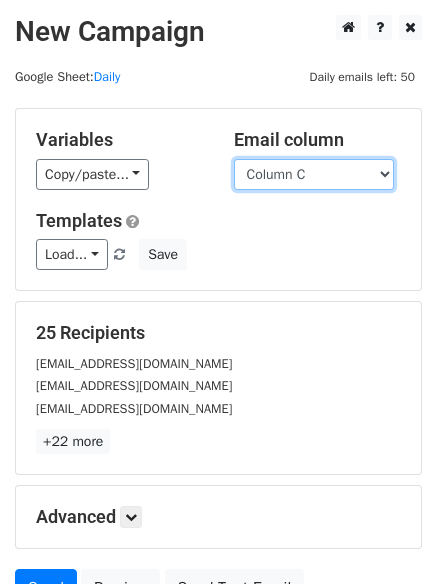 click on "Column A
Column B
Column C" at bounding box center (314, 174) 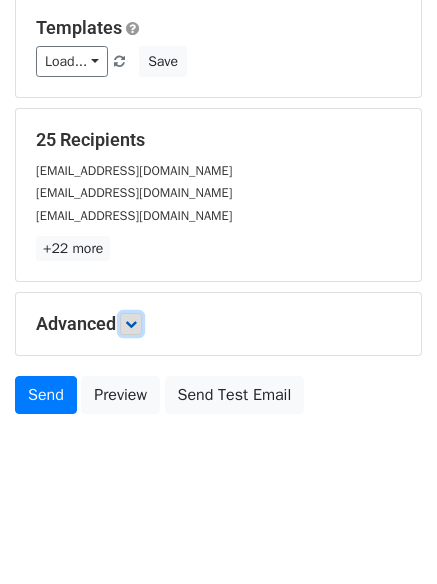 click at bounding box center (131, 324) 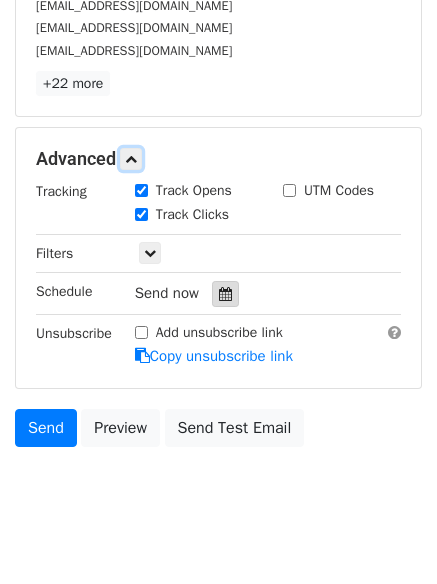 scroll, scrollTop: 372, scrollLeft: 0, axis: vertical 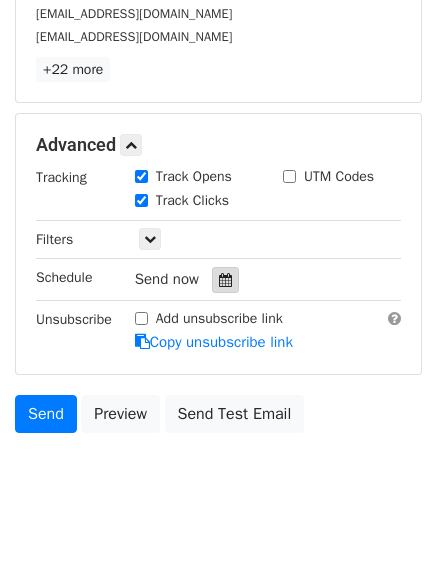 click at bounding box center [225, 280] 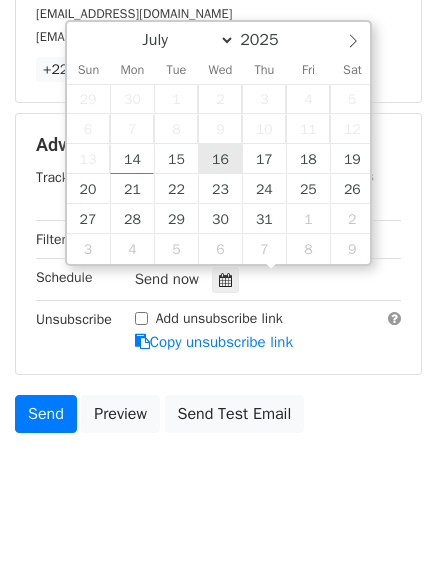 type on "2025-07-16 12:00" 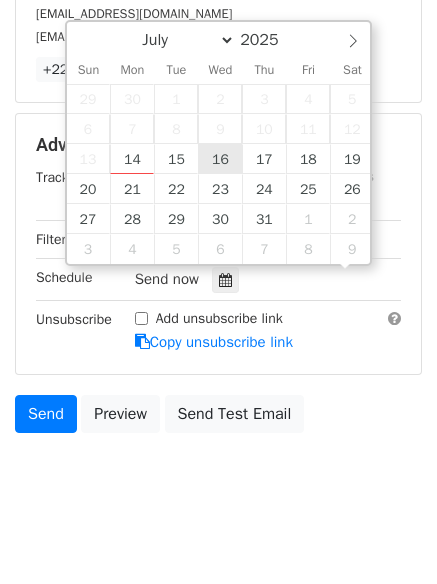 scroll, scrollTop: 1, scrollLeft: 0, axis: vertical 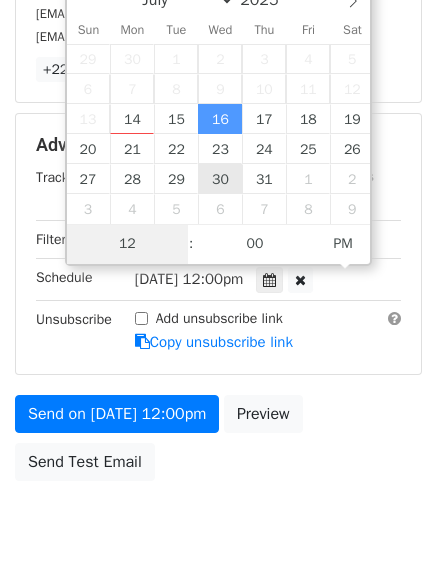 type on "6" 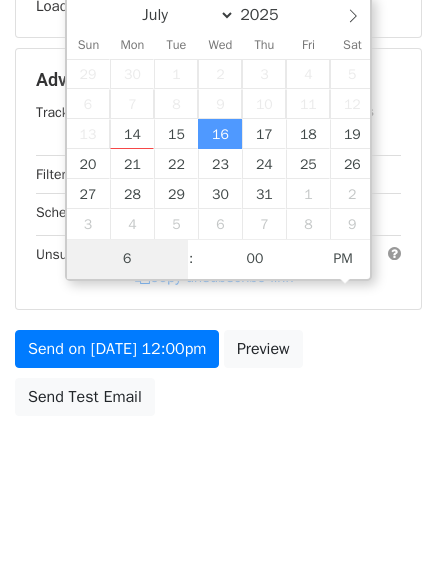 scroll, scrollTop: 372, scrollLeft: 0, axis: vertical 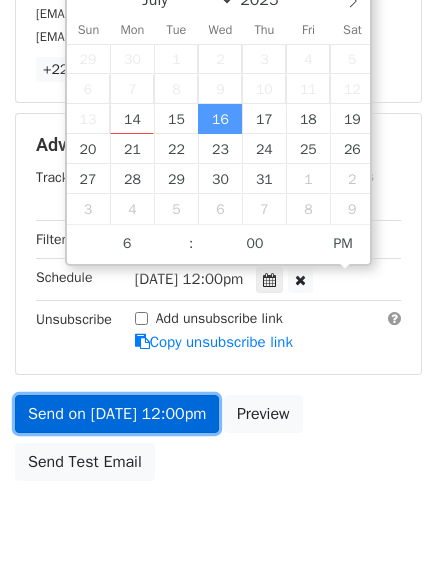 type on "2025-07-16 18:00" 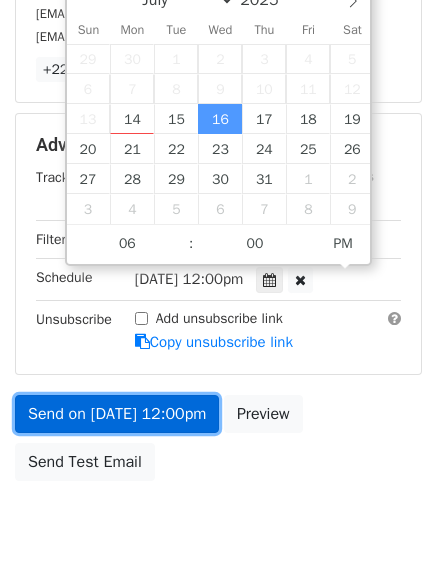 click on "Send on Jul 16 at 12:00pm" at bounding box center [117, 414] 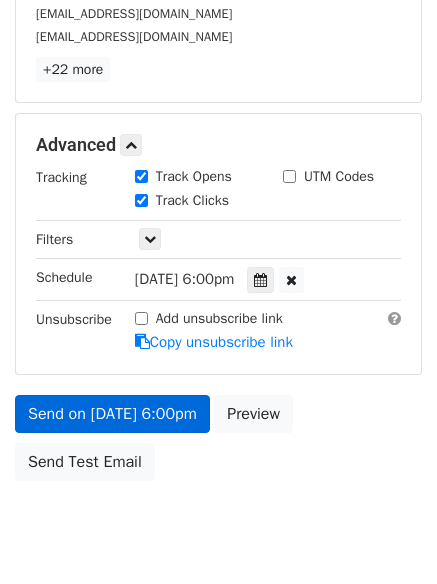 scroll, scrollTop: 357, scrollLeft: 0, axis: vertical 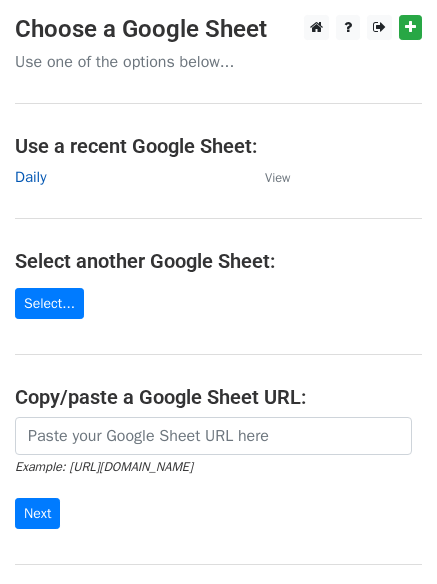 click on "Daily" at bounding box center (30, 177) 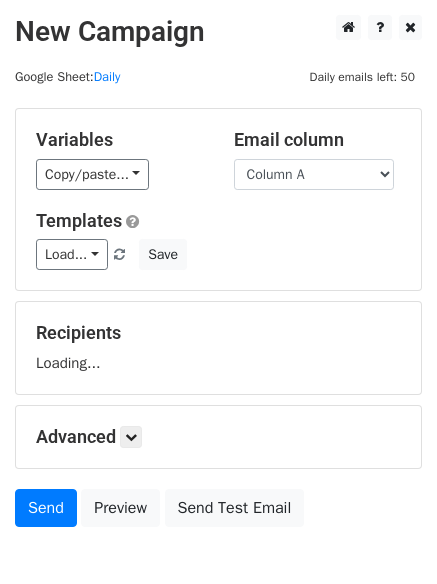 scroll, scrollTop: 0, scrollLeft: 0, axis: both 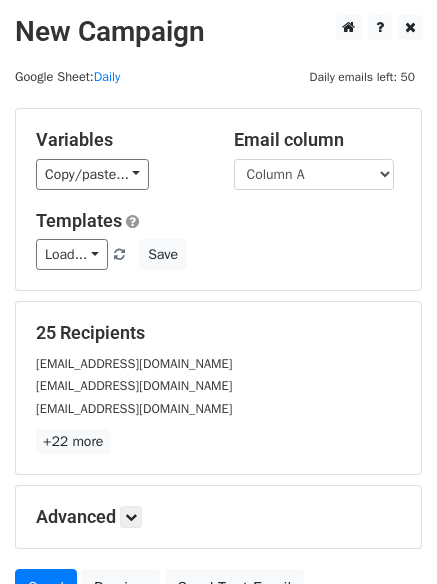 click on "Load...
No templates saved
Save" at bounding box center (218, 254) 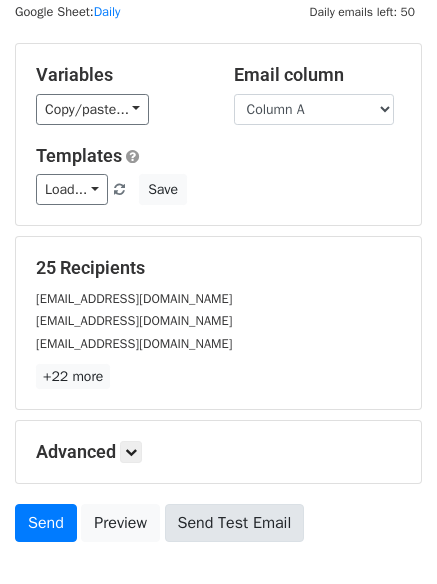 scroll, scrollTop: 193, scrollLeft: 0, axis: vertical 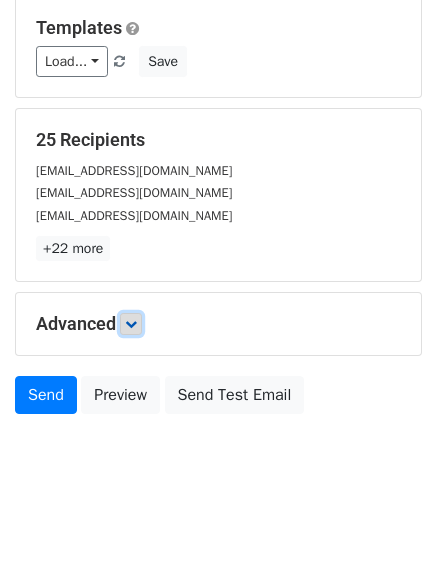 click at bounding box center (131, 324) 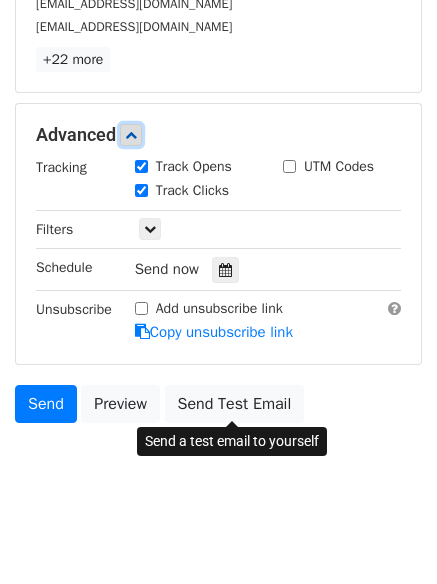 scroll, scrollTop: 388, scrollLeft: 0, axis: vertical 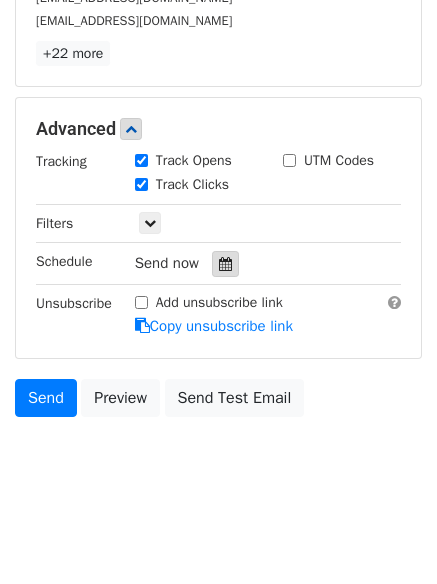 click at bounding box center (225, 264) 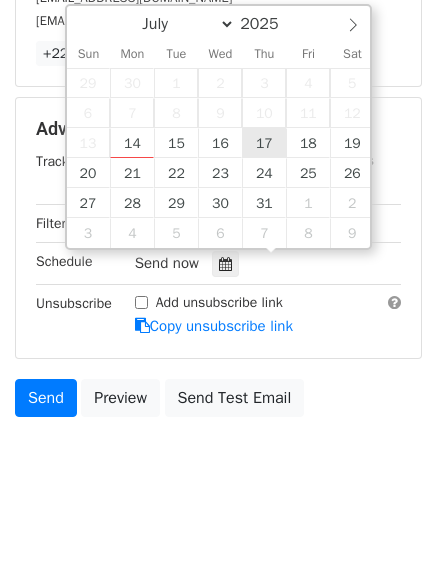 type on "2025-07-17 12:00" 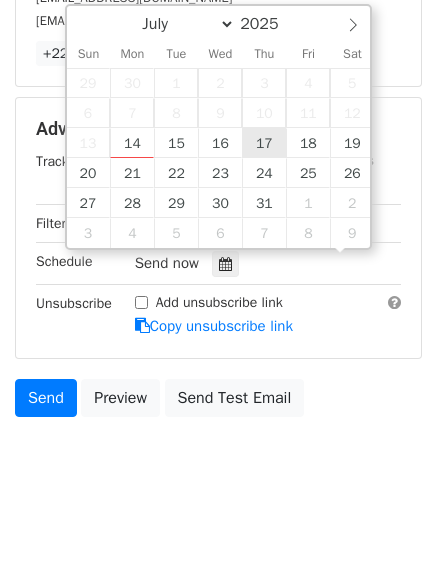scroll, scrollTop: 1, scrollLeft: 0, axis: vertical 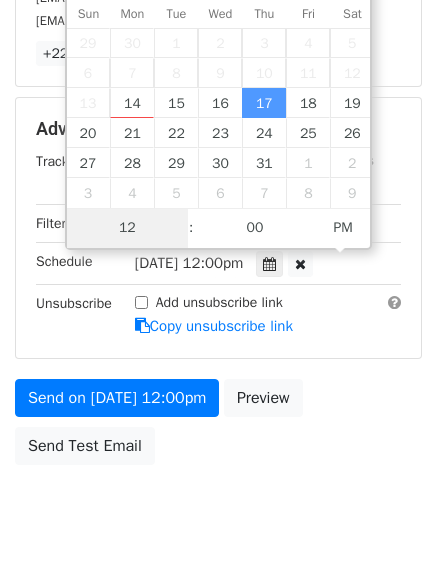 type on "7" 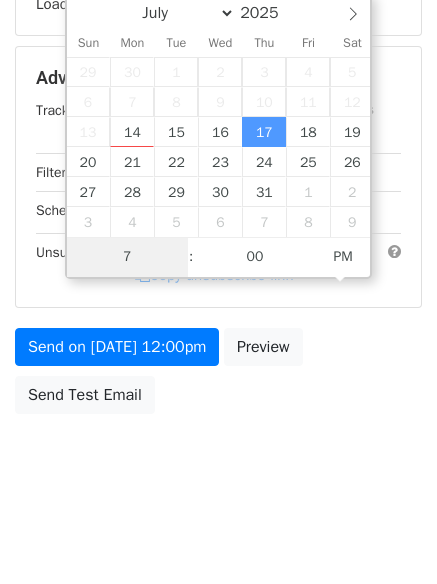 scroll, scrollTop: 357, scrollLeft: 0, axis: vertical 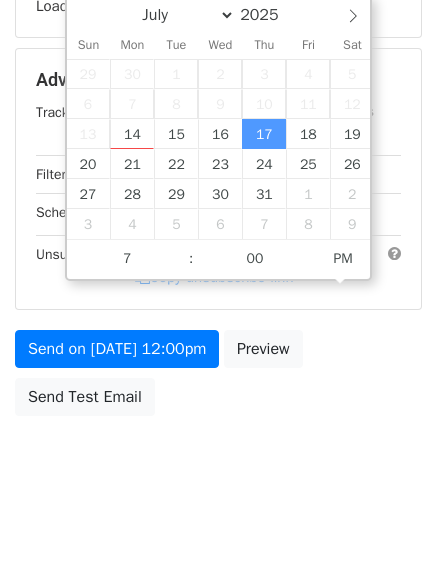 type on "2025-07-17 19:00" 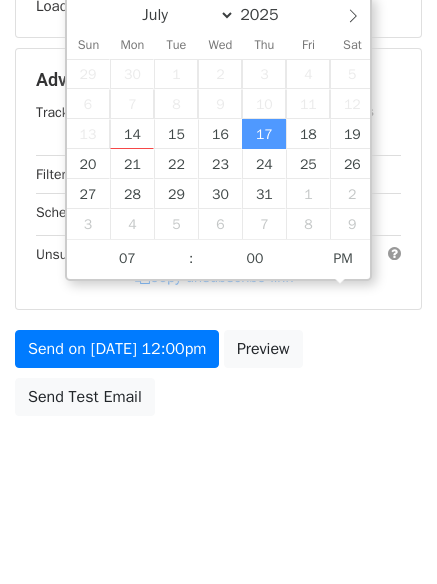 click on "New Campaign
Daily emails left: 50
Google Sheet:
Daily
Variables
Copy/paste...
{{Column A}}
{{Column B}}
{{Column C}}
Email column
Column A
Column B
Column C
Templates
Load...
No templates saved
Save
Recipients Loading...
Advanced
Tracking
Track Opens
UTM Codes
Track Clicks
Filters
Only include spreadsheet rows that match the following filters:
Schedule
Thu, Jul 17, 12:00pm
2025-07-17 19:00
Unsubscribe
Add unsubscribe link
Copy unsubscribe link
Send on Jul 17 at 12:00pm
Preview
Send Test Email
July August September October November December 2025
Sun Mon Tue Wed Thu Fri Sat
29 30 1 2" at bounding box center [218, 82] 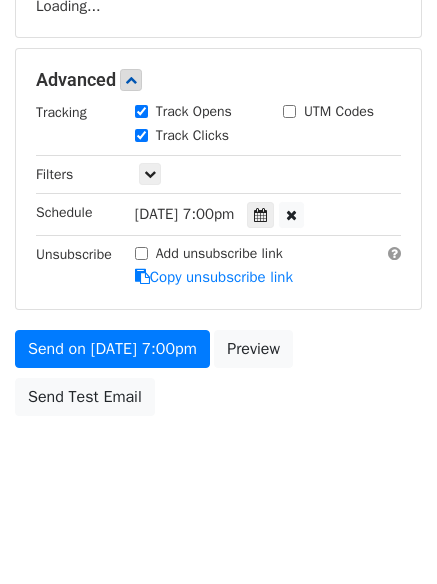 drag, startPoint x: 171, startPoint y: 424, endPoint x: 175, endPoint y: 393, distance: 31.257 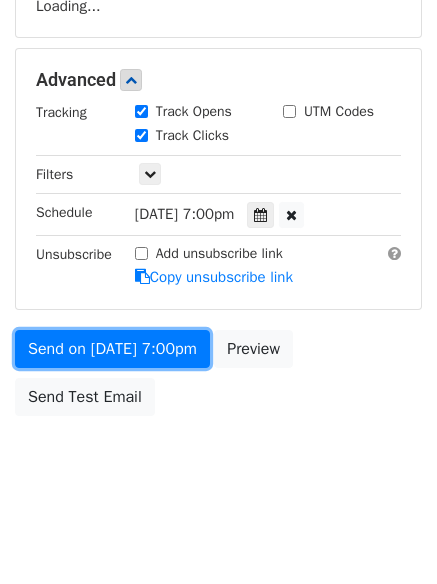 drag, startPoint x: 168, startPoint y: 360, endPoint x: 212, endPoint y: 478, distance: 125.93649 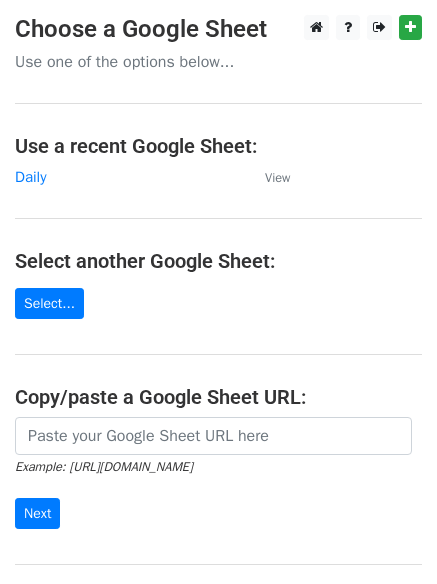 scroll, scrollTop: 0, scrollLeft: 0, axis: both 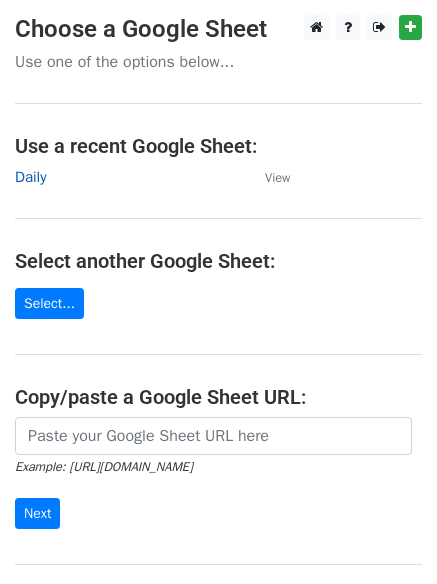 click on "Daily" at bounding box center [30, 177] 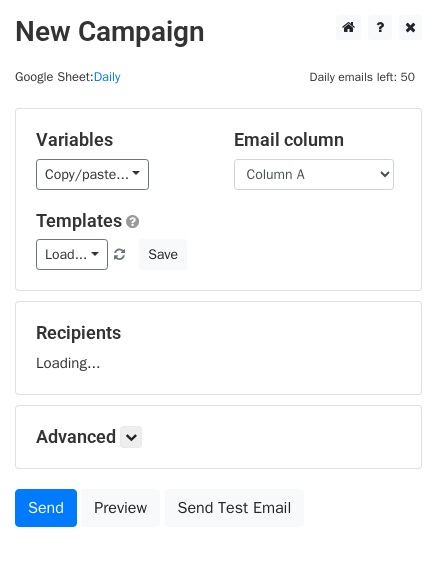 scroll, scrollTop: 0, scrollLeft: 0, axis: both 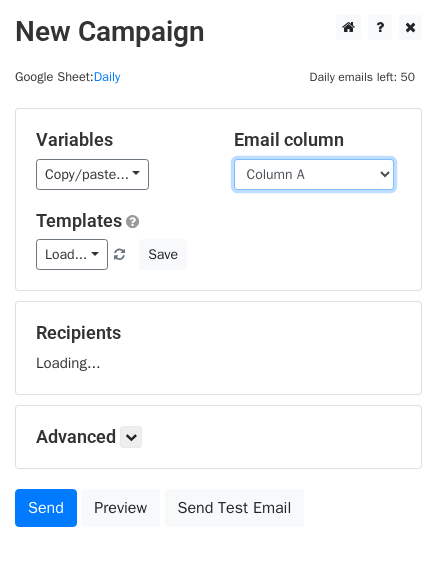 drag, startPoint x: 0, startPoint y: 0, endPoint x: 332, endPoint y: 187, distance: 381.042 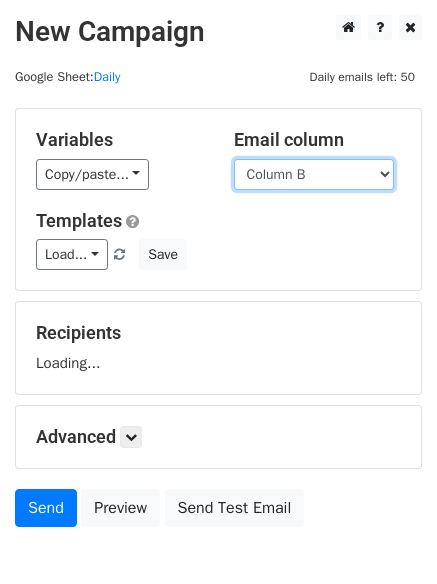 click on "Column A
Column B
Column C" at bounding box center [314, 174] 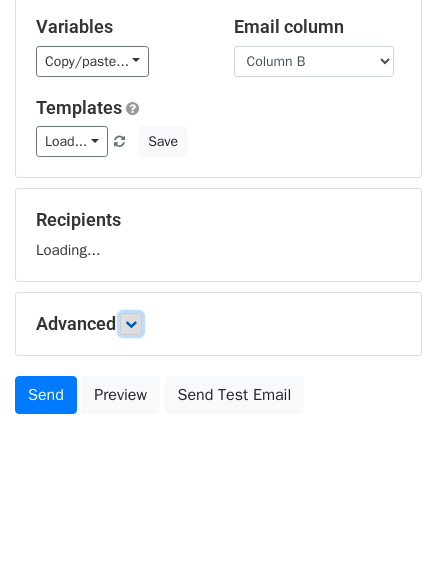 click at bounding box center [131, 324] 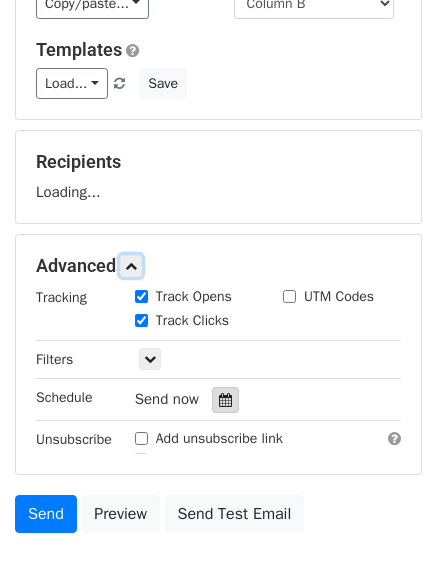 scroll, scrollTop: 269, scrollLeft: 0, axis: vertical 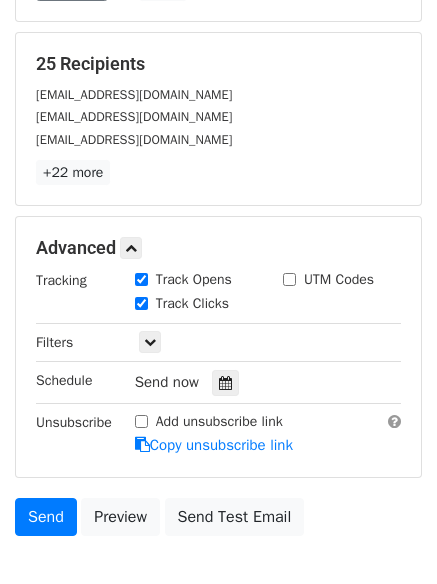 click on "Track Clicks" at bounding box center (194, 305) 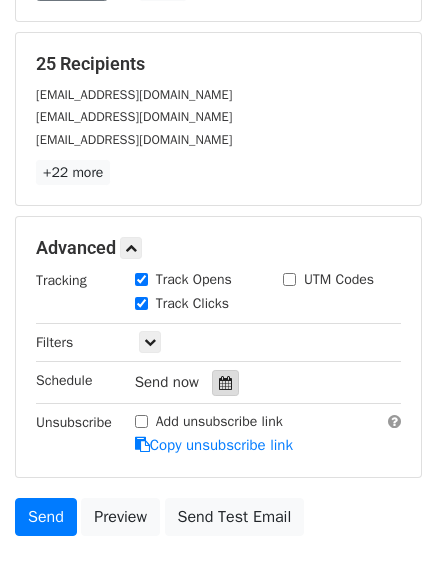 click at bounding box center (225, 383) 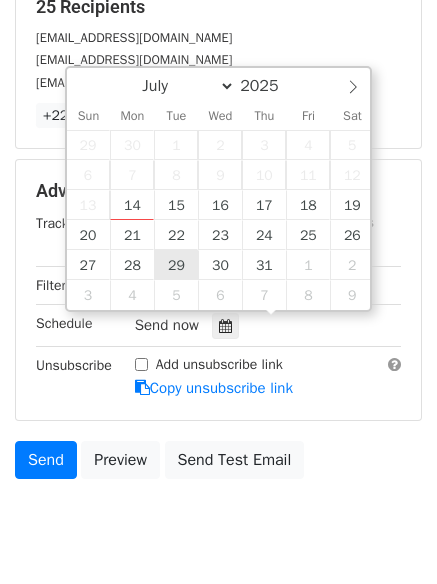 scroll, scrollTop: 389, scrollLeft: 0, axis: vertical 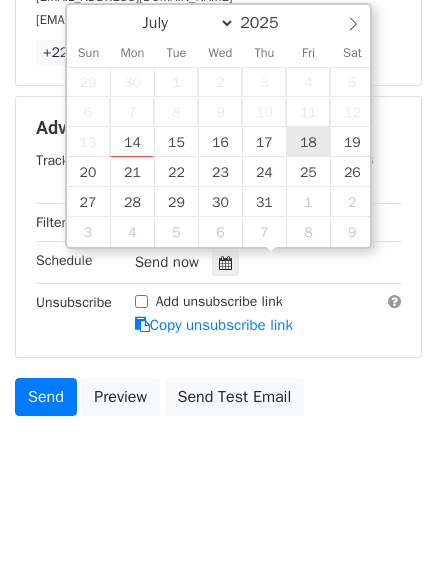 type on "2025-07-18 12:00" 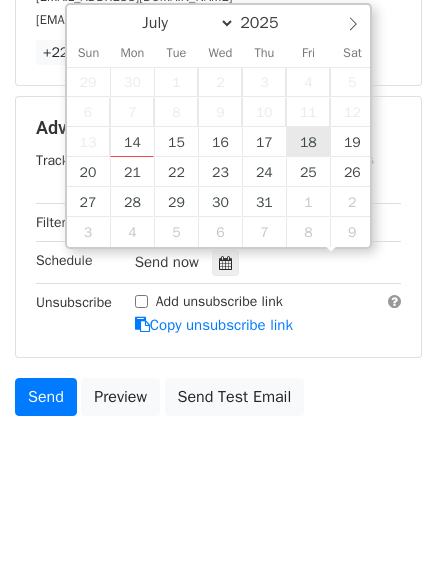 scroll, scrollTop: 1, scrollLeft: 0, axis: vertical 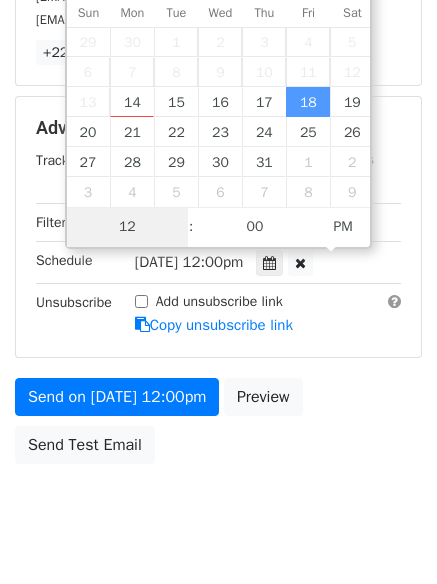 type on "8" 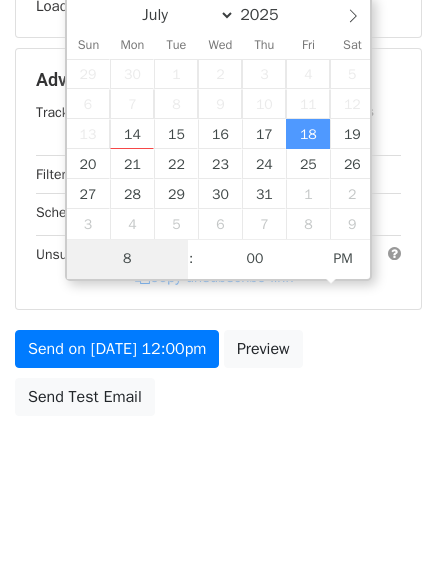 scroll, scrollTop: 389, scrollLeft: 0, axis: vertical 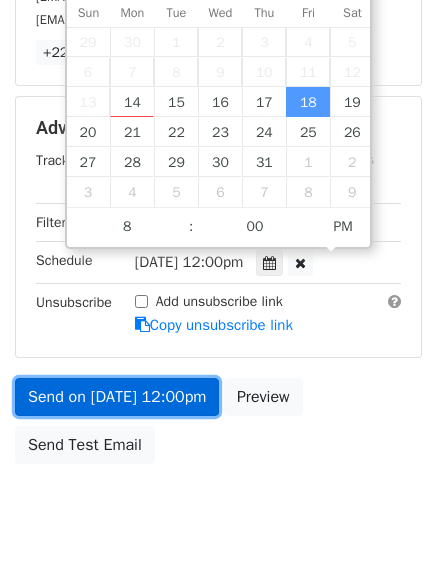 type on "2025-07-18 20:00" 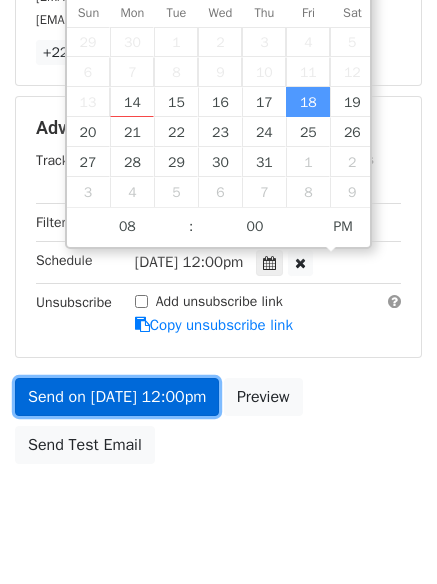 click on "Send on Jul 18 at 12:00pm" at bounding box center (117, 397) 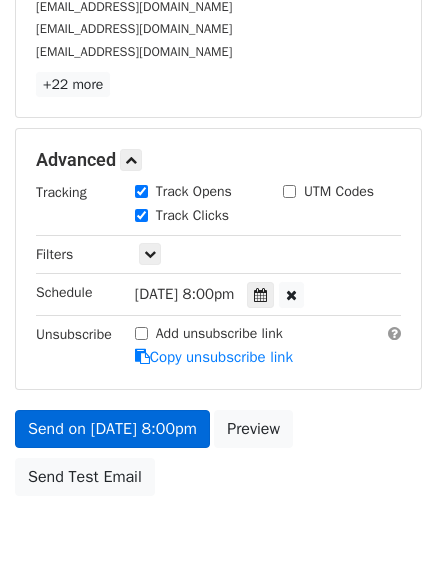 scroll, scrollTop: 389, scrollLeft: 0, axis: vertical 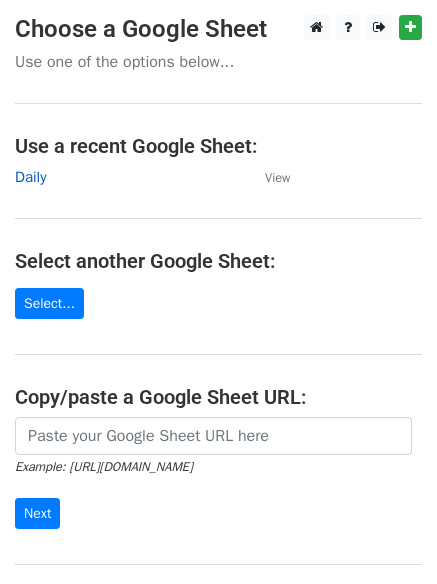 click on "Daily" at bounding box center (30, 177) 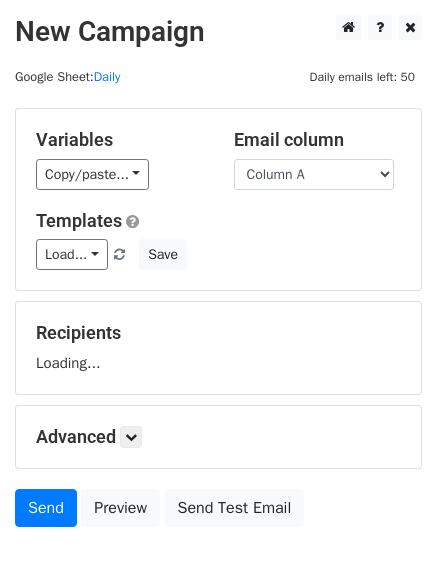 scroll, scrollTop: 0, scrollLeft: 0, axis: both 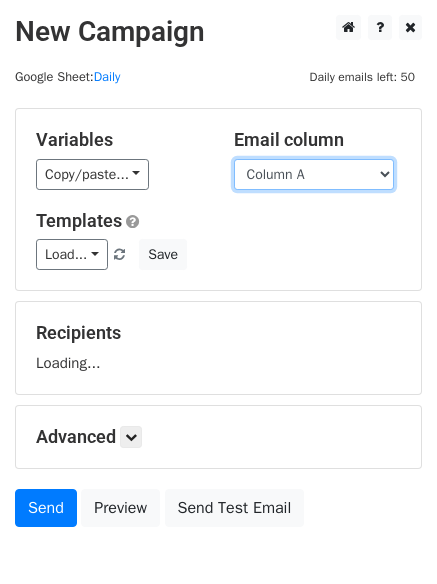 click on "Column A
Column B
Column C" at bounding box center [314, 174] 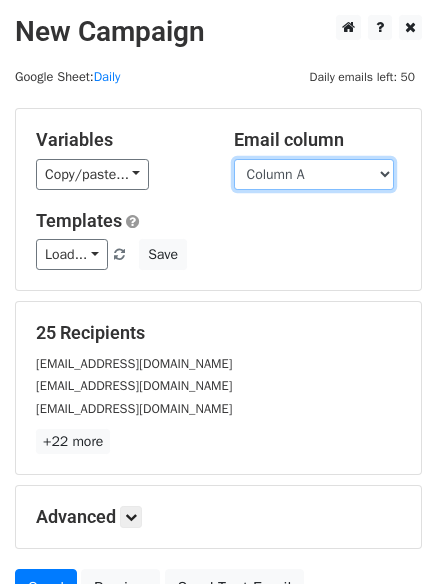 select on "Column C" 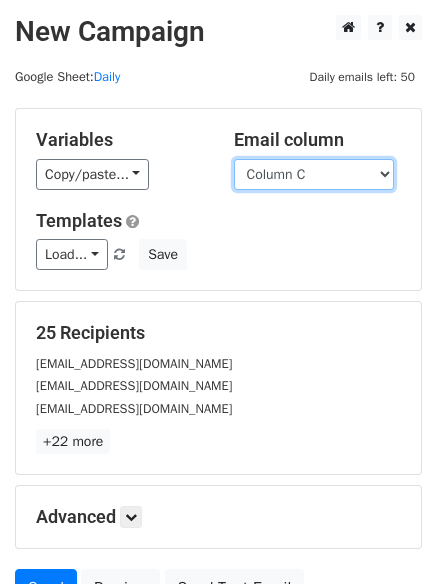 click on "Column A
Column B
Column C" at bounding box center [314, 174] 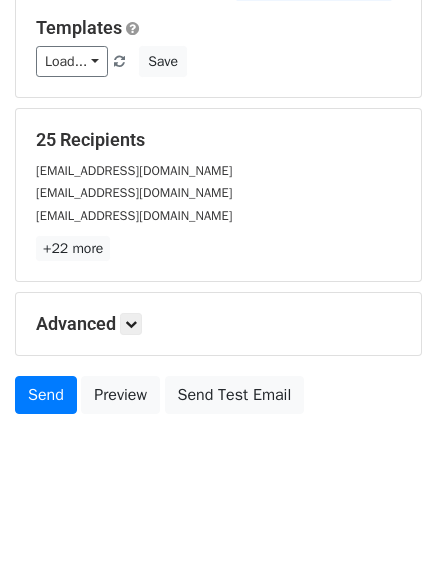 scroll, scrollTop: 113, scrollLeft: 0, axis: vertical 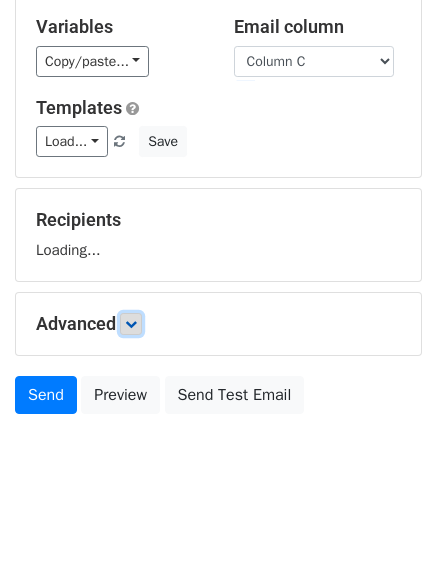 click at bounding box center (131, 324) 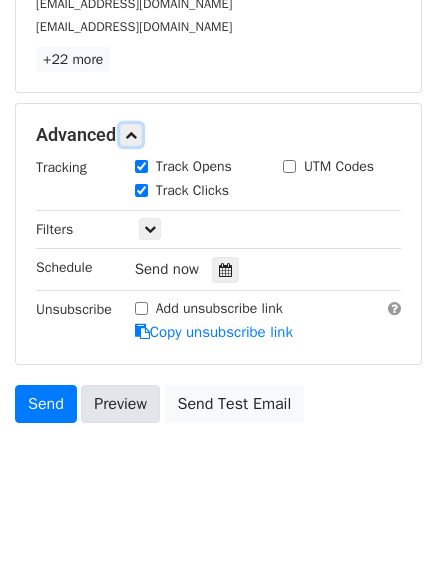 scroll, scrollTop: 389, scrollLeft: 0, axis: vertical 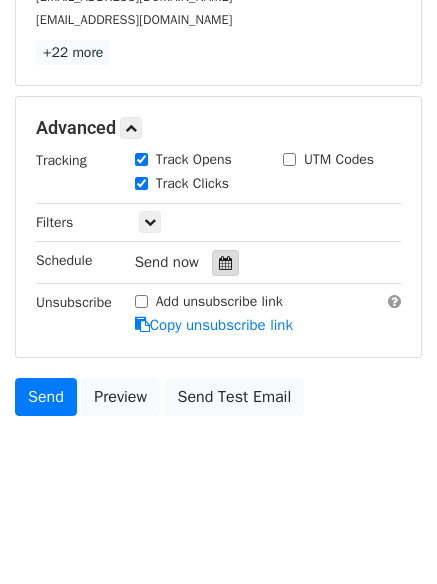 click at bounding box center [225, 263] 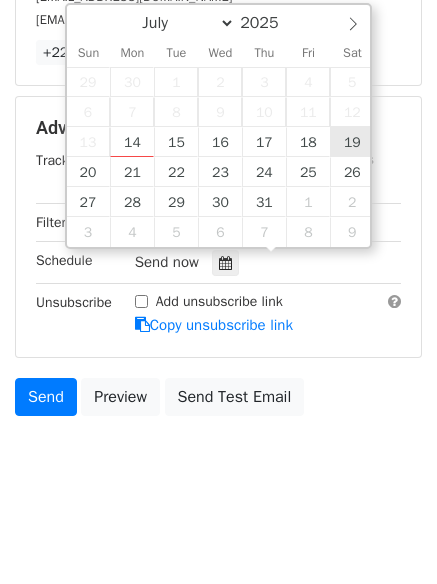 type on "[DATE] 12:00" 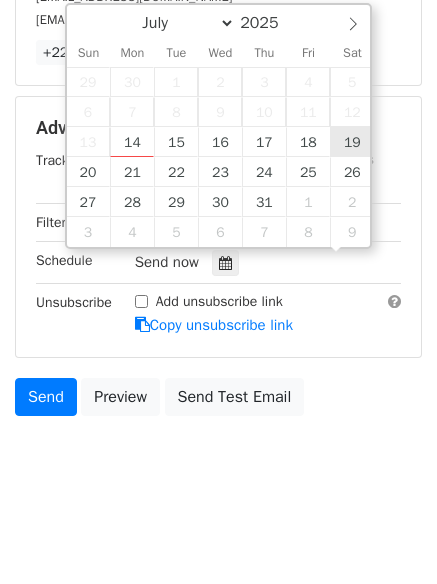 scroll, scrollTop: 1, scrollLeft: 0, axis: vertical 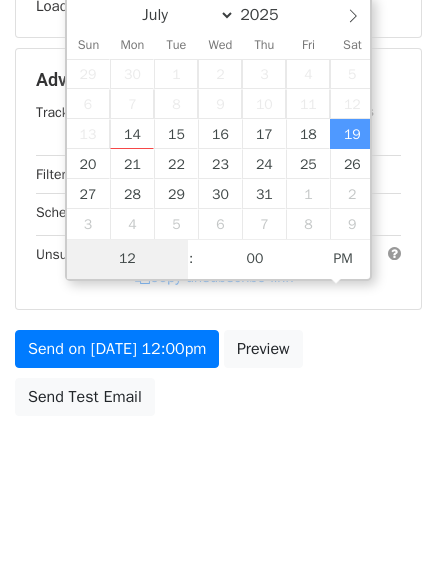 type on "9" 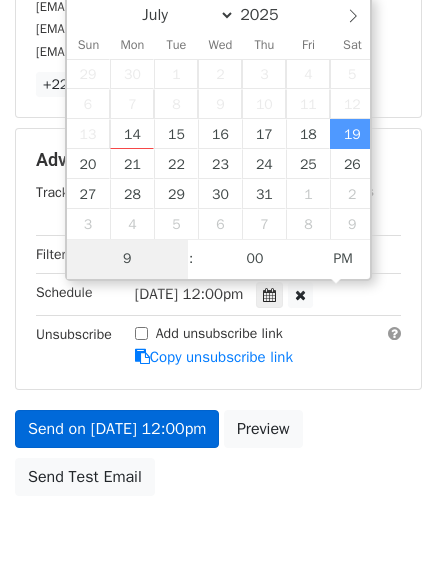 scroll, scrollTop: 389, scrollLeft: 0, axis: vertical 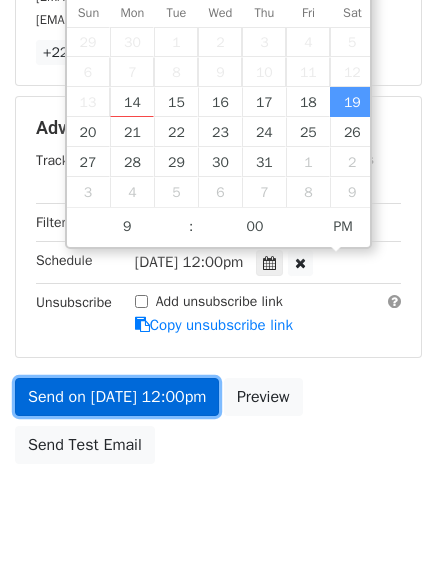 type on "[DATE] 21:00" 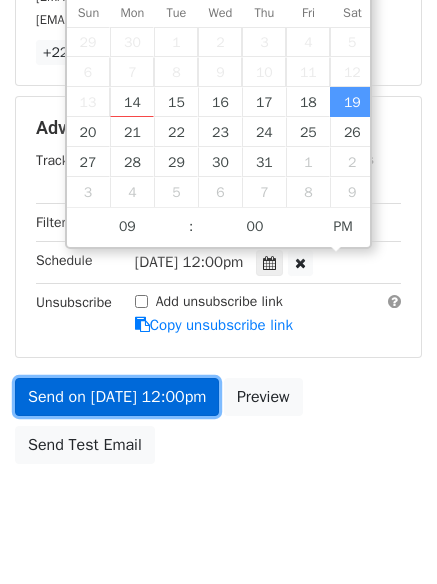 click on "Send on [DATE] 12:00pm" at bounding box center (117, 397) 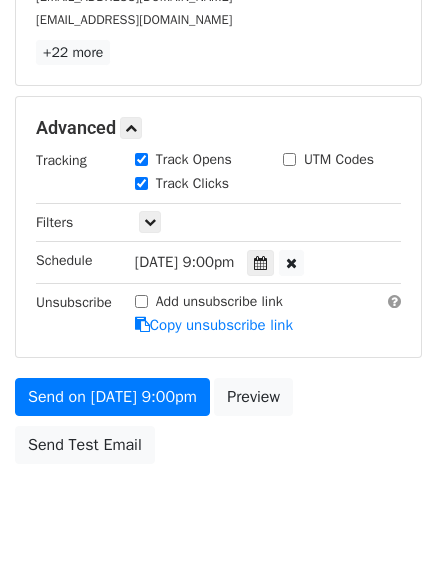 scroll, scrollTop: 357, scrollLeft: 0, axis: vertical 